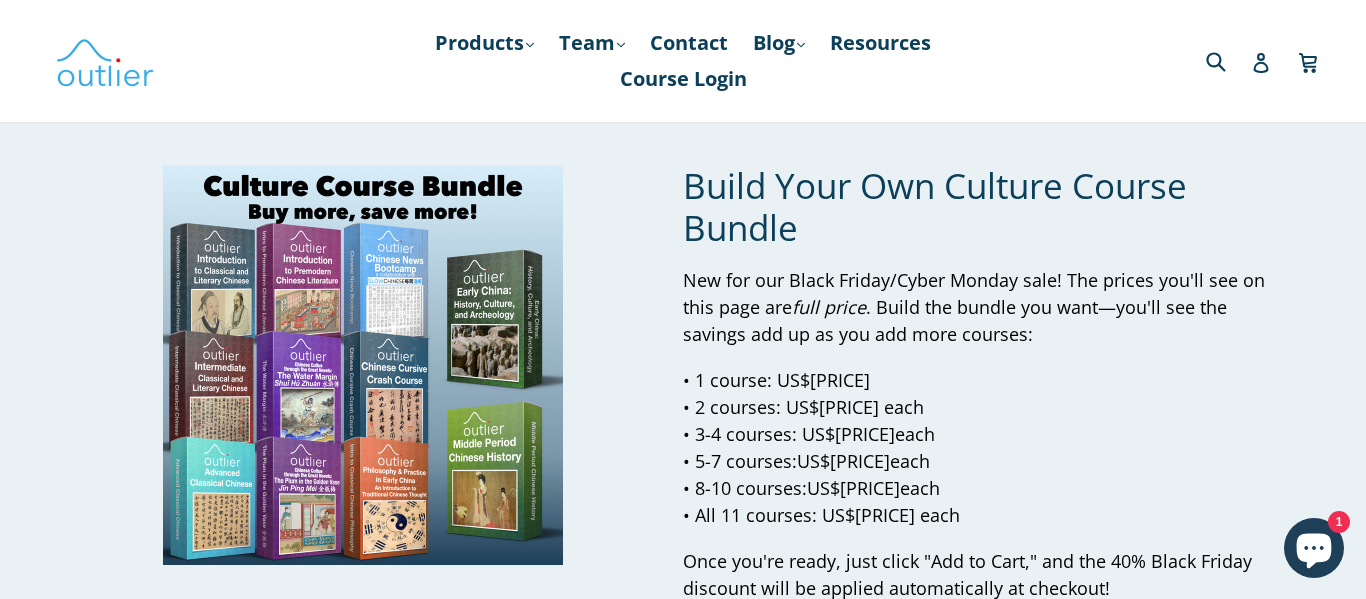scroll, scrollTop: 1381, scrollLeft: 0, axis: vertical 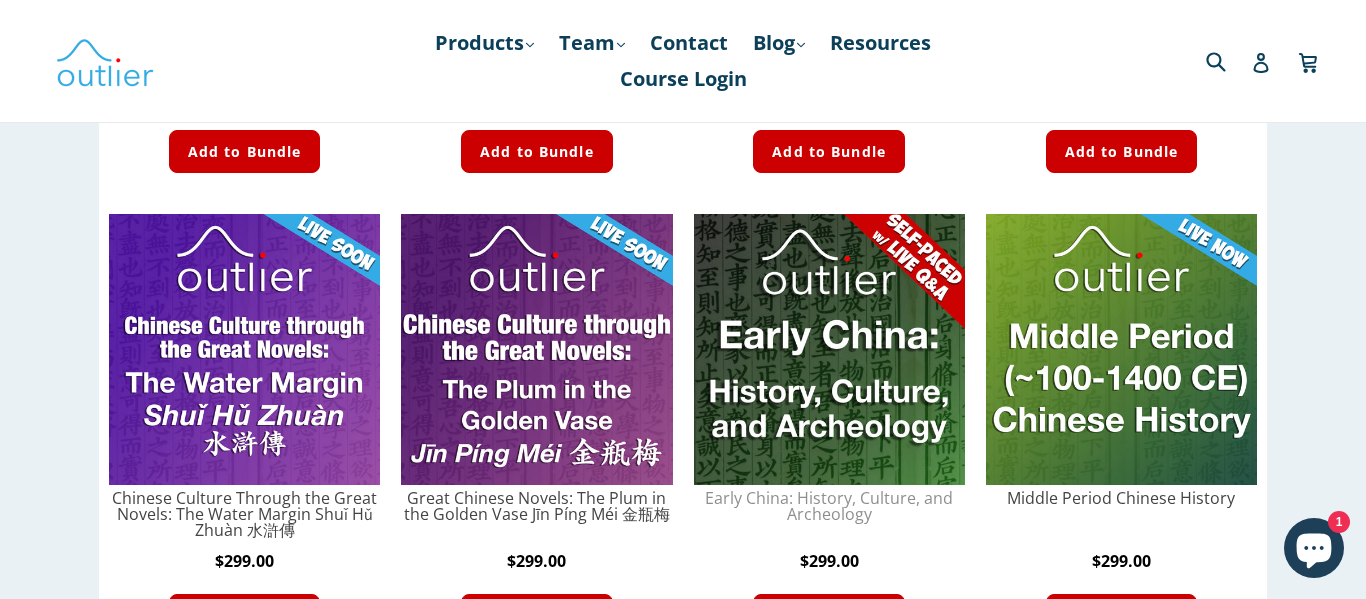 click on "Early China: History, Culture, and Archeology   - Course" at bounding box center [829, 506] 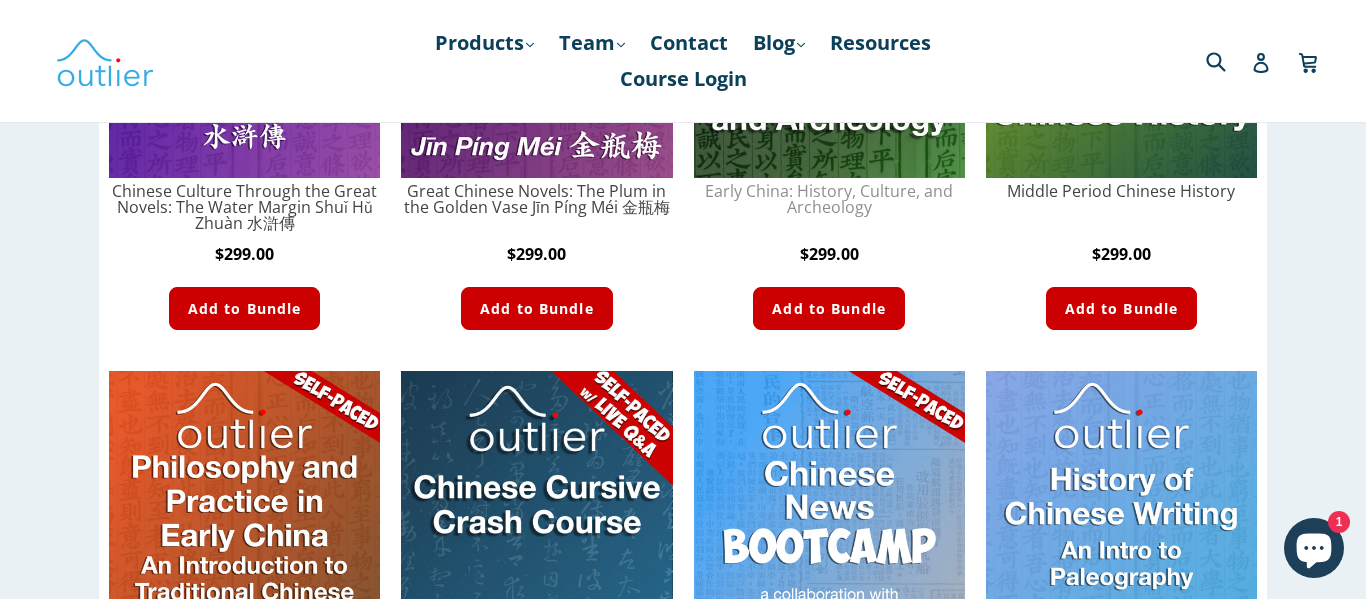 scroll, scrollTop: 1142, scrollLeft: 0, axis: vertical 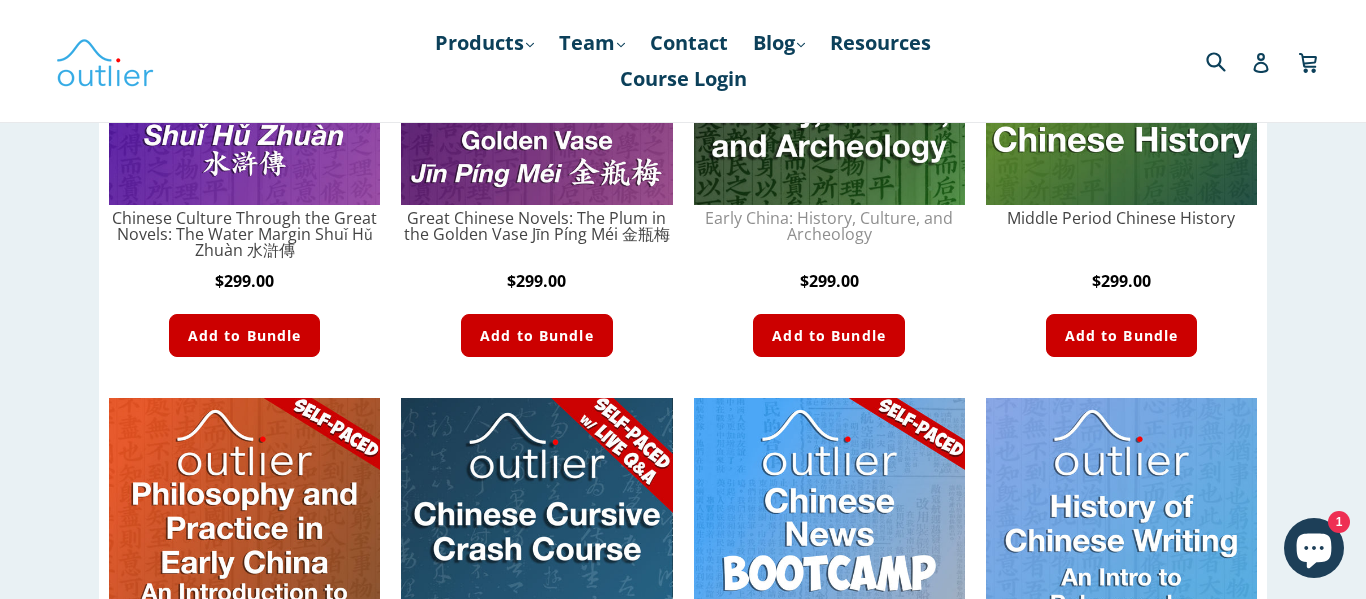 click on "Early China: History, Culture, and Archeology   - Course" at bounding box center [829, 226] 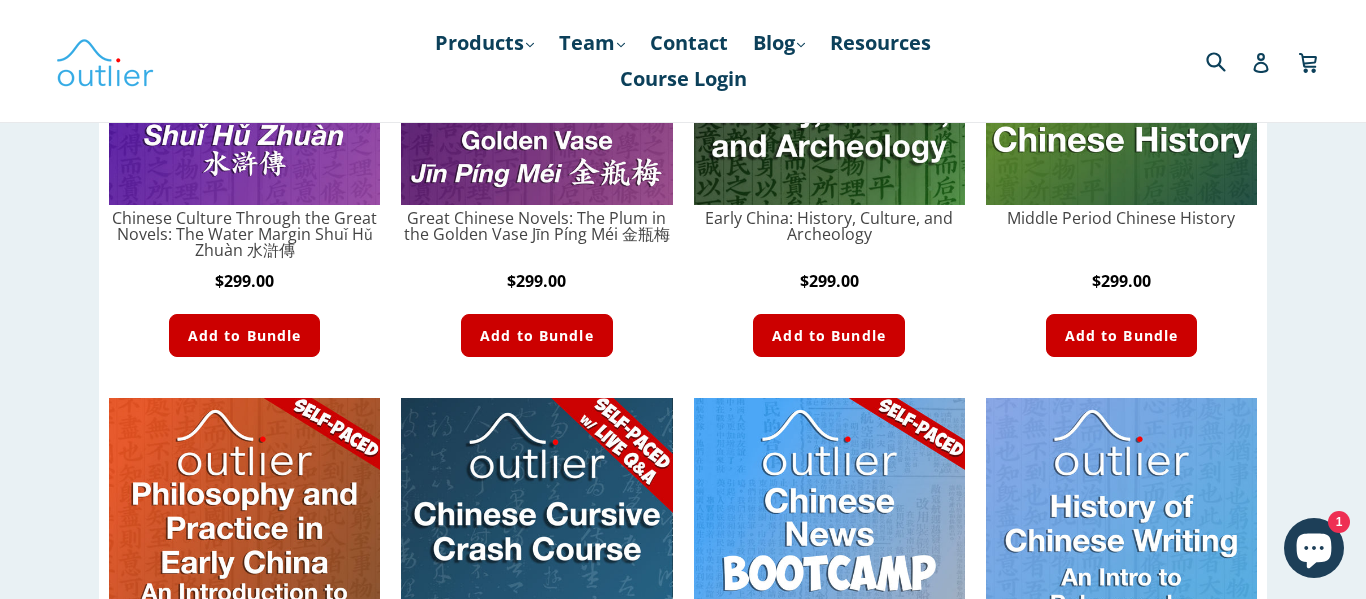 click on "Products
.cls-1{fill:#231f20}
expand
Chinese Characters & Reading
Mandarin Pronunciation & Speaking
Chinese History, Literature & Culture
Classical & Literary Chinese
Japanese Kanji
Team
.cls-1{fill:#231f20}
expand
Ash Henson, PhD, MSc
John Renfroe
Contact" at bounding box center (683, 61) 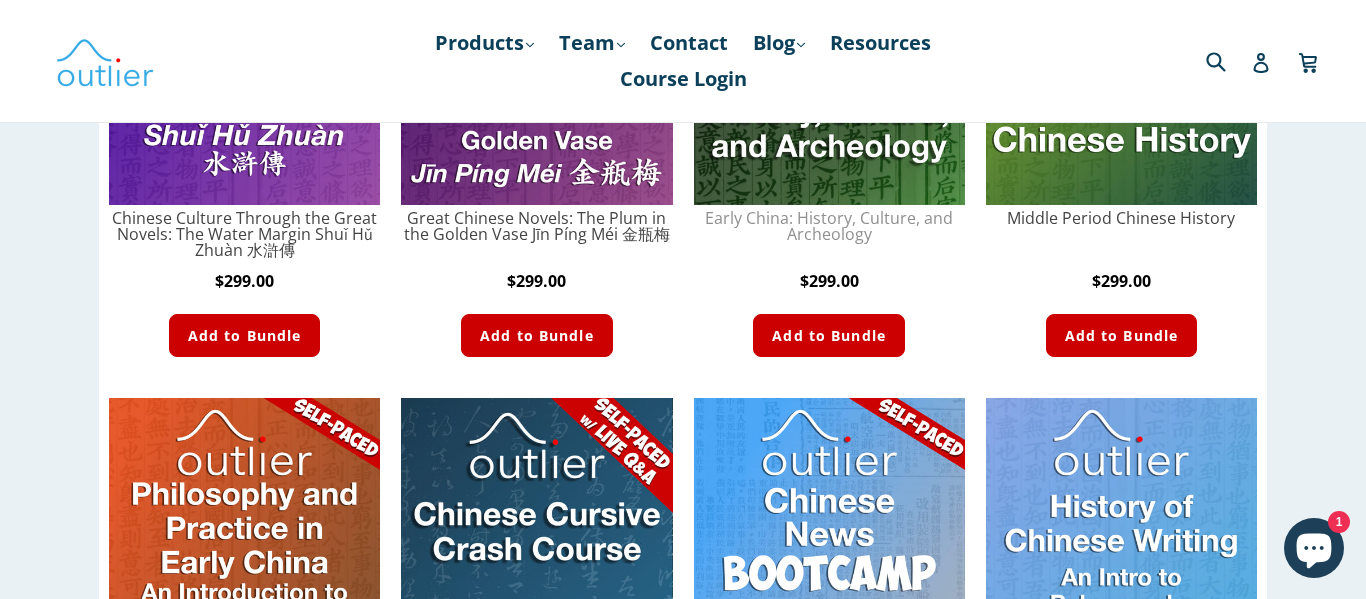 click on "Early China: History, Culture, and Archeology   - Course" at bounding box center (829, 226) 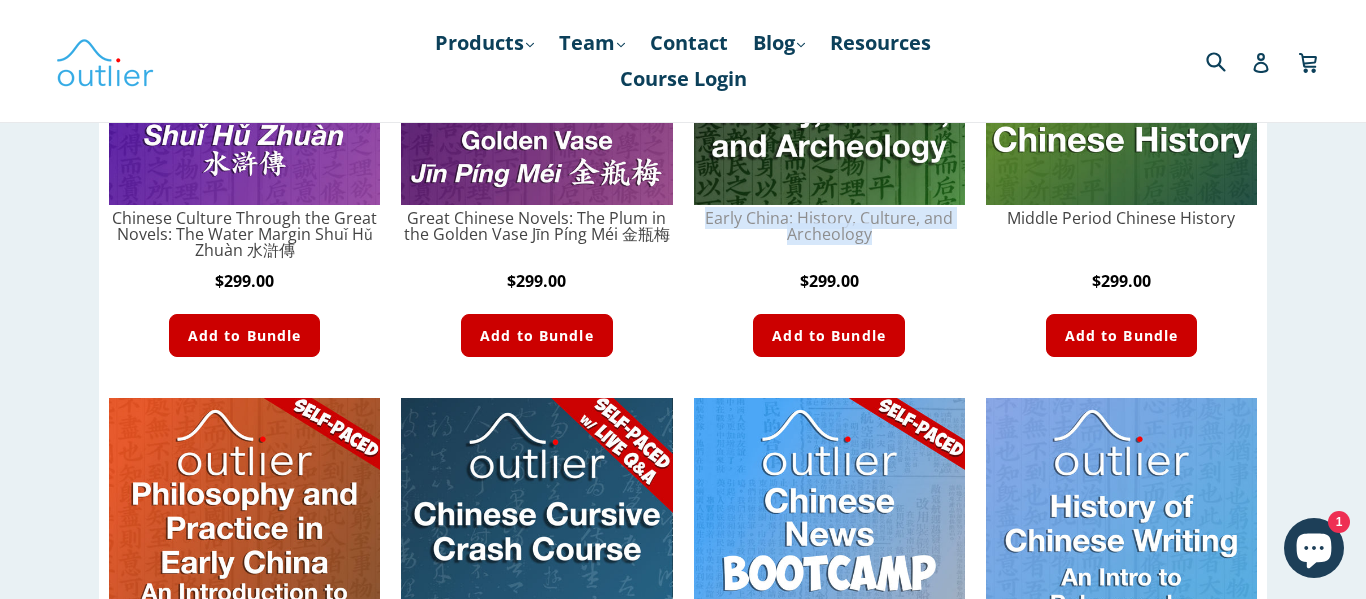 scroll, scrollTop: 1102, scrollLeft: 0, axis: vertical 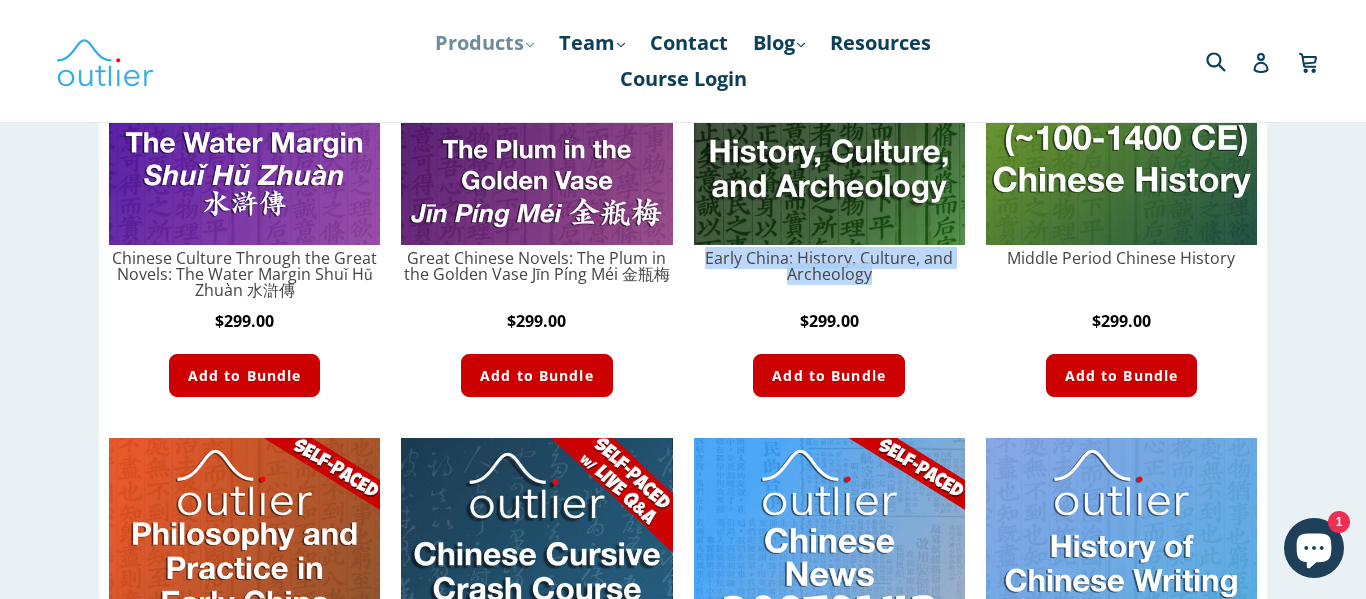 click on "Products
.cls-1{fill:#231f20}
expand" at bounding box center (484, 43) 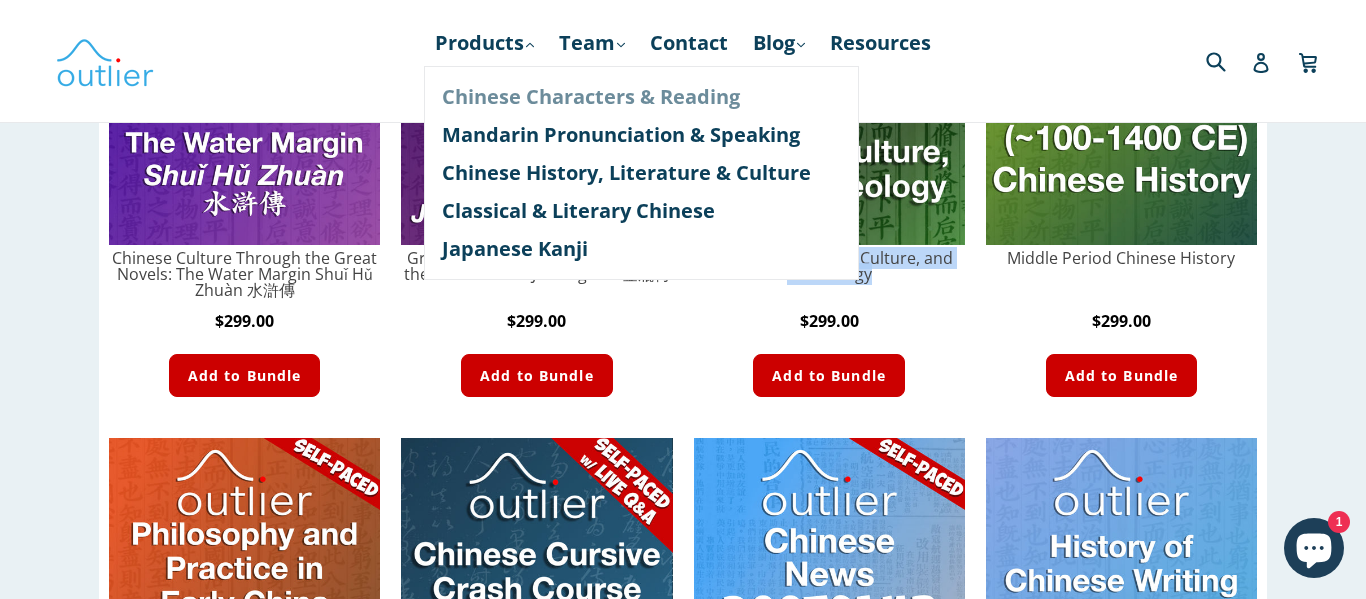 click on "Chinese Characters & Reading" at bounding box center (641, 97) 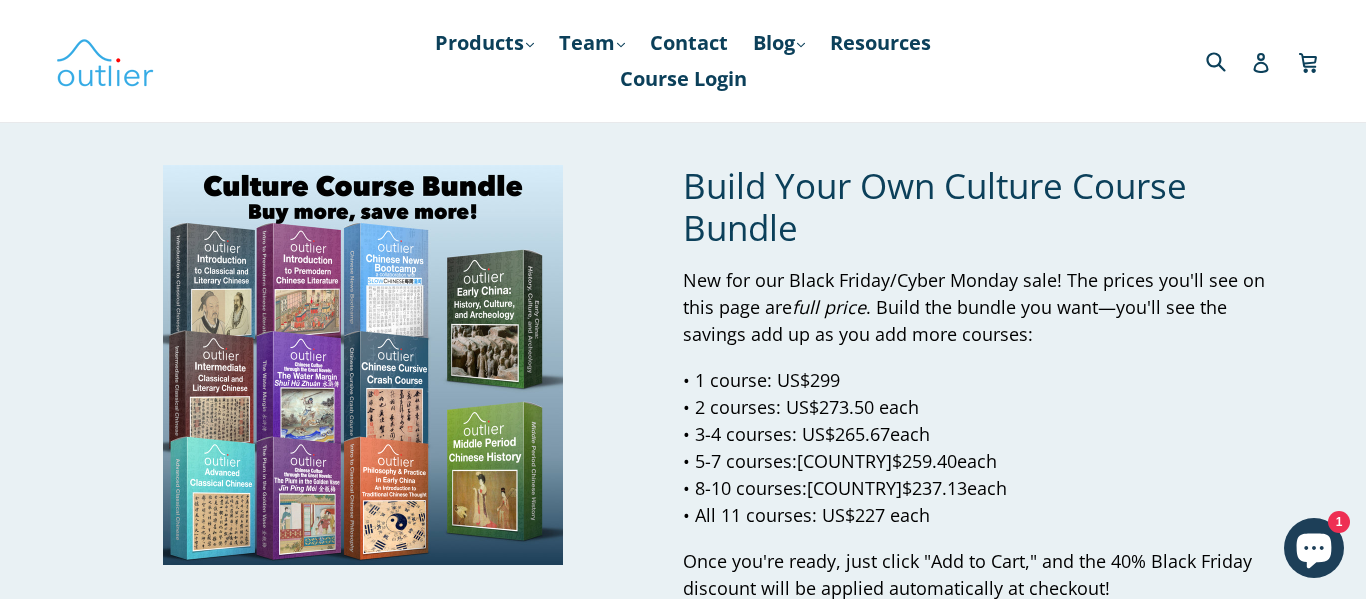 scroll, scrollTop: 40, scrollLeft: 0, axis: vertical 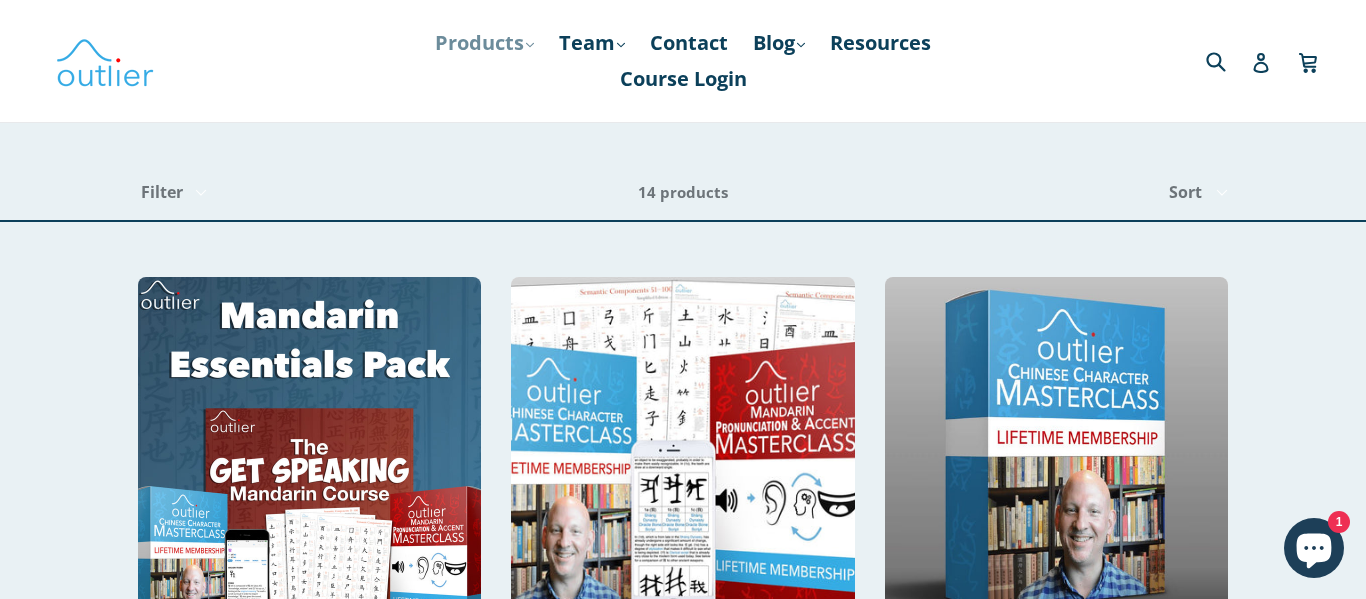 click on "Products
.cls-1{fill:#231f20}
expand" at bounding box center [484, 43] 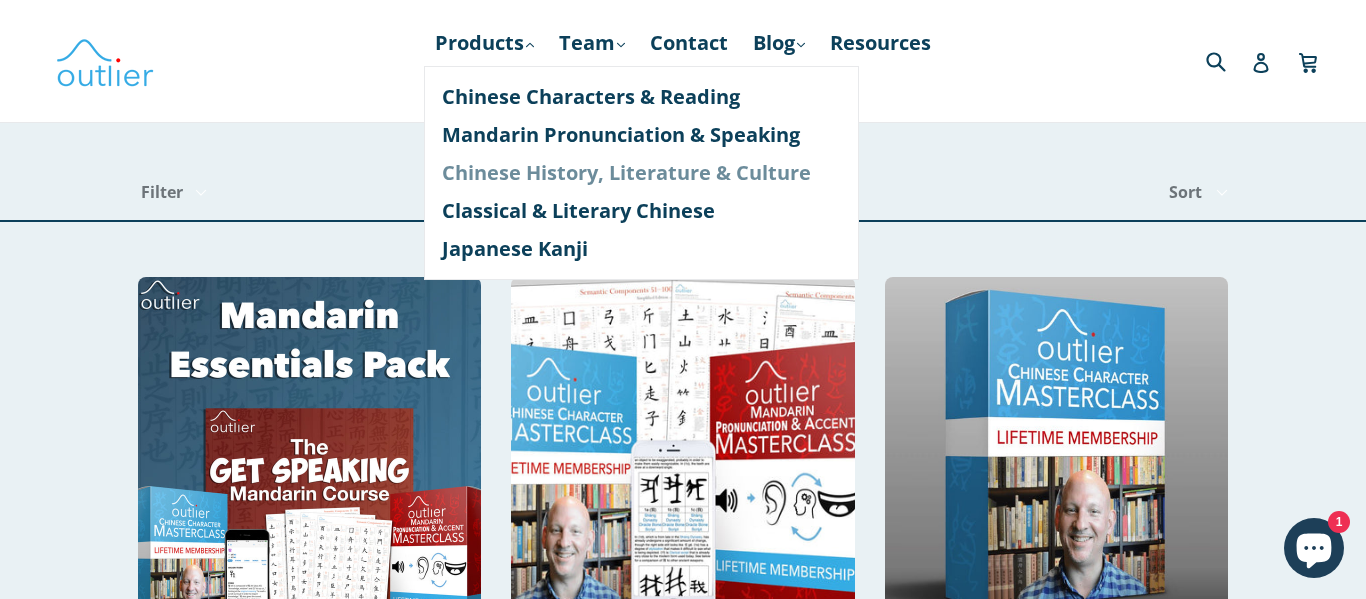 click on "Chinese History, Literature & Culture" at bounding box center [641, 173] 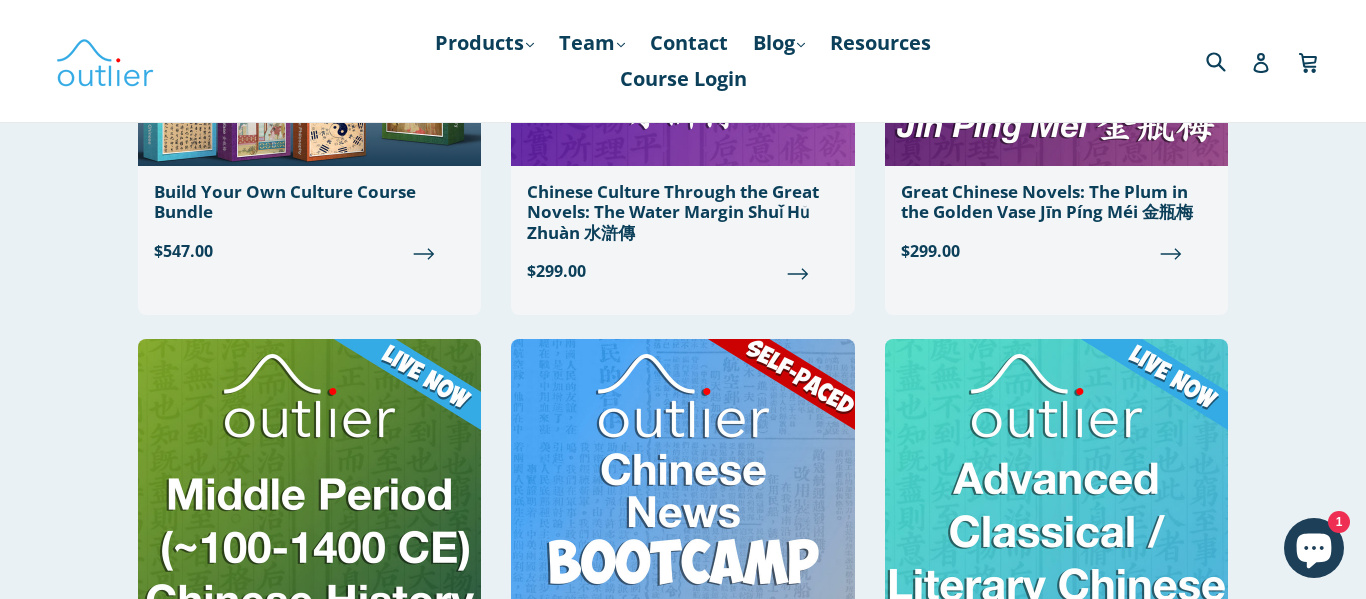 scroll, scrollTop: 639, scrollLeft: 0, axis: vertical 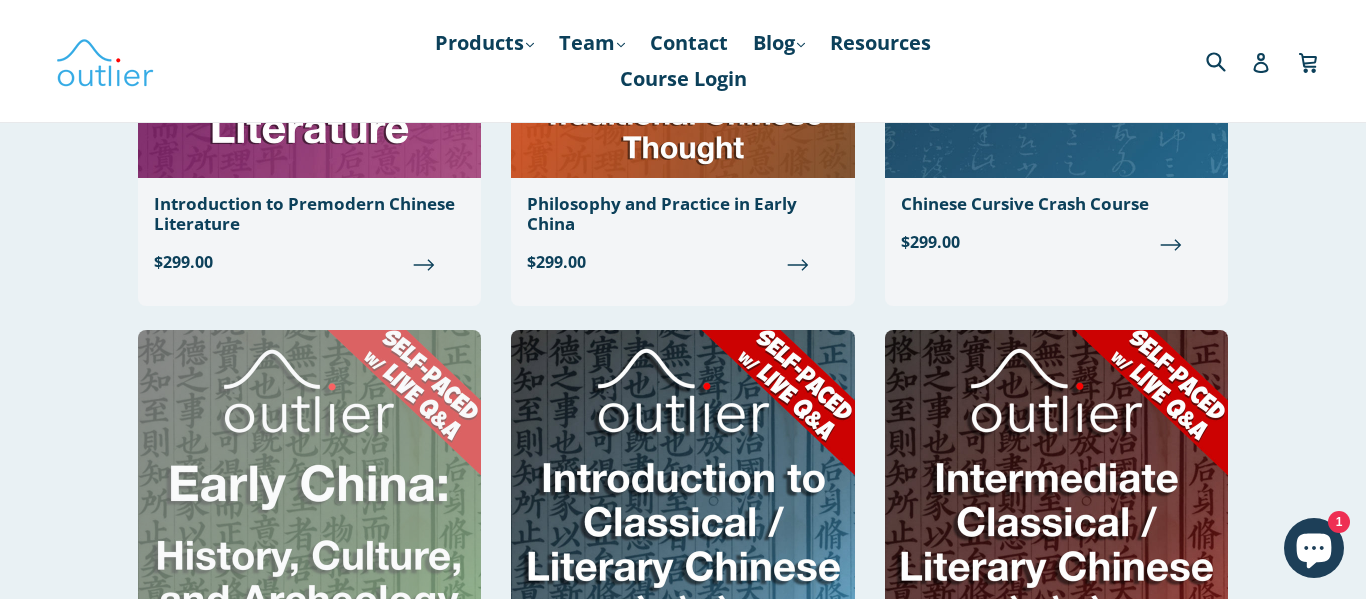 click at bounding box center [309, 502] 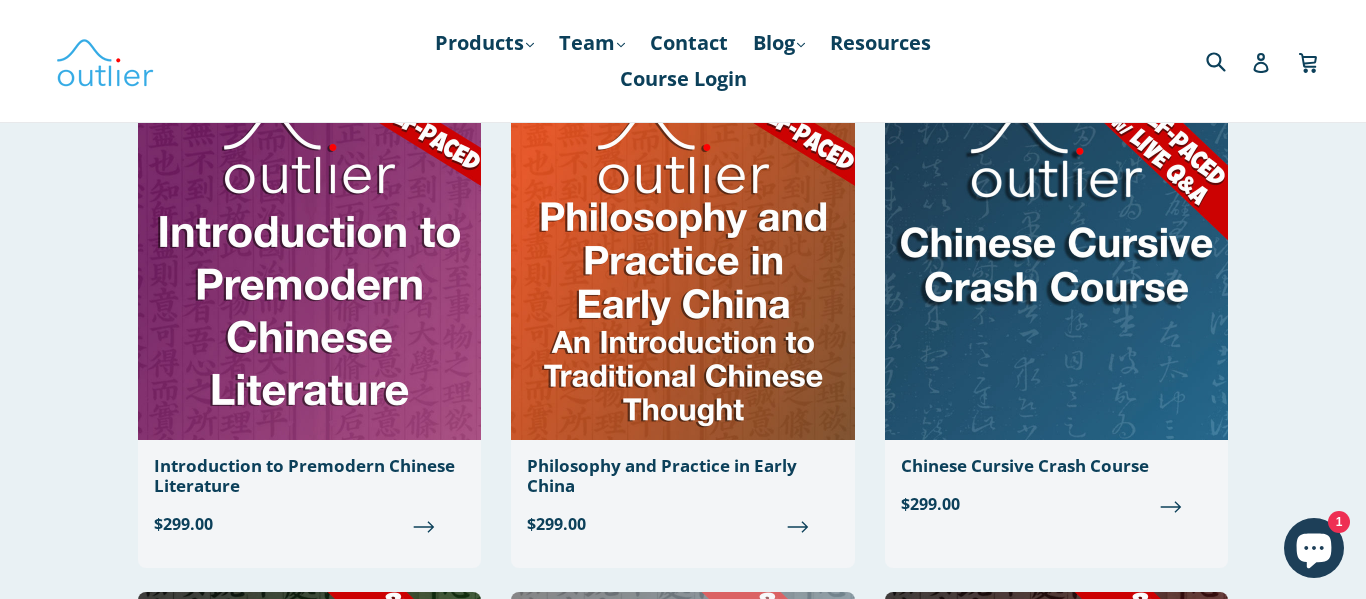 scroll, scrollTop: 1160, scrollLeft: 0, axis: vertical 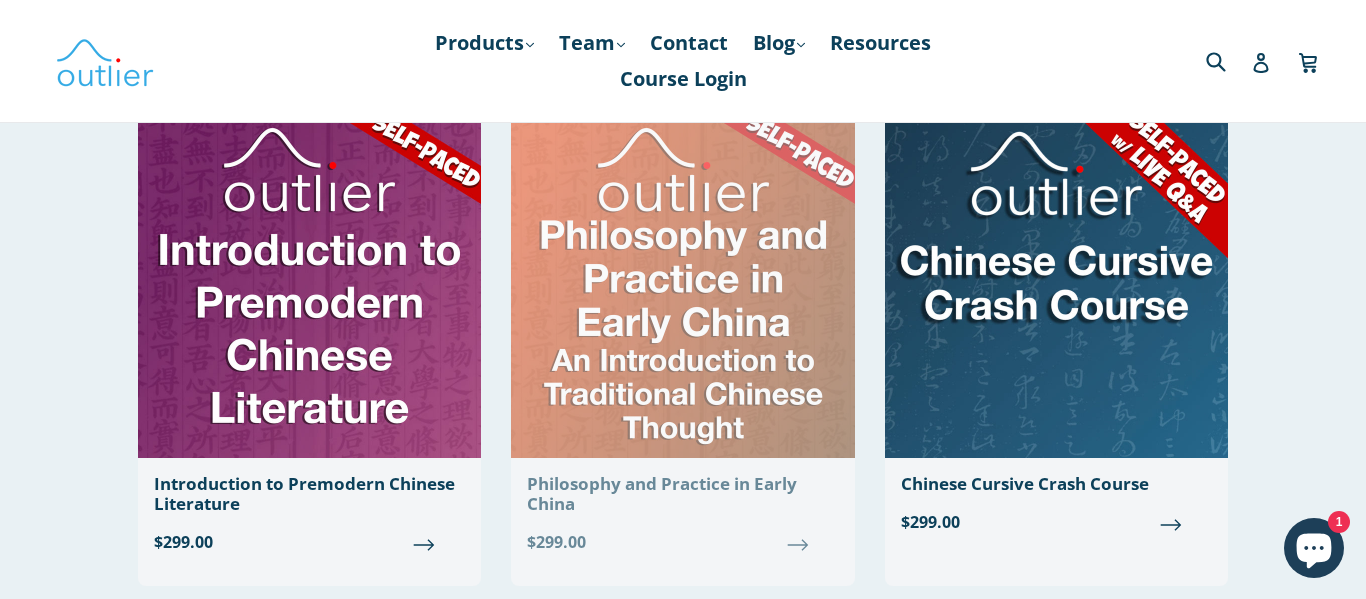 click at bounding box center [682, 285] 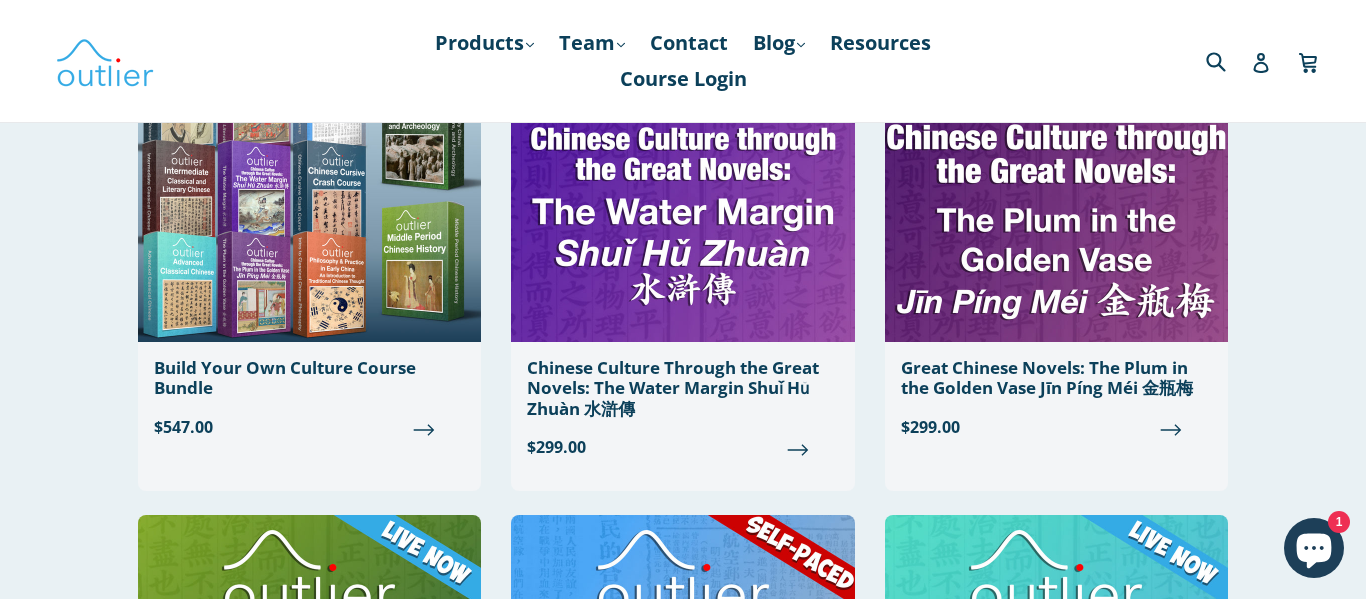 scroll, scrollTop: 320, scrollLeft: 0, axis: vertical 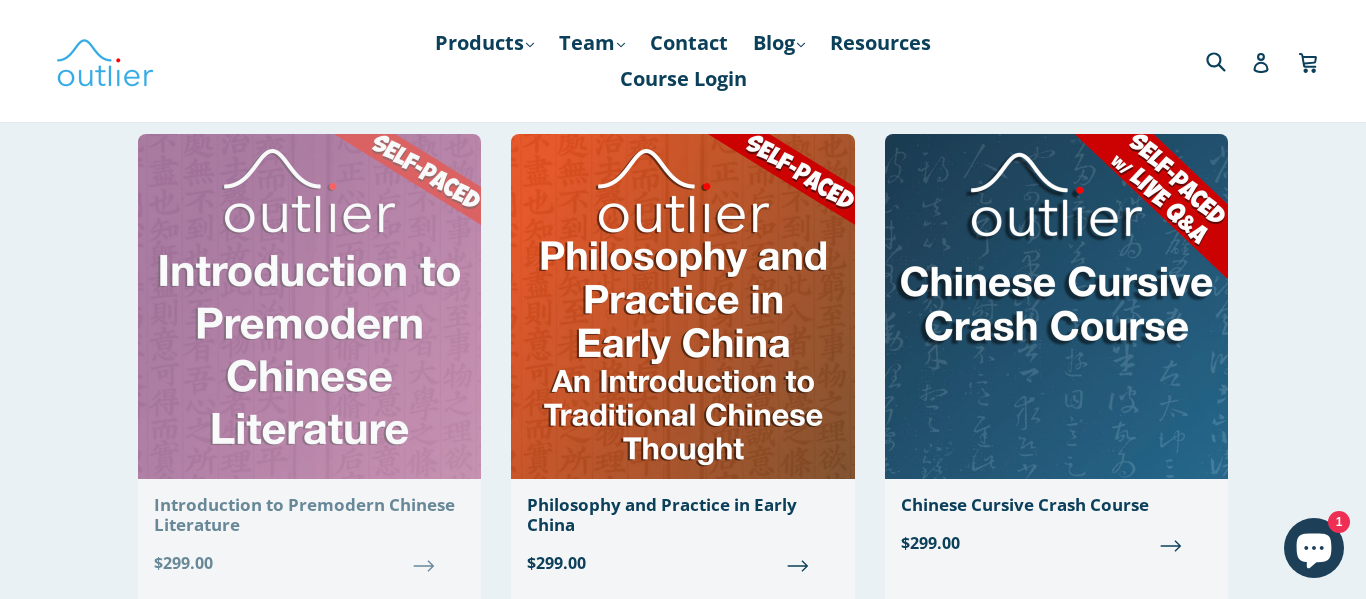 click at bounding box center [309, 306] 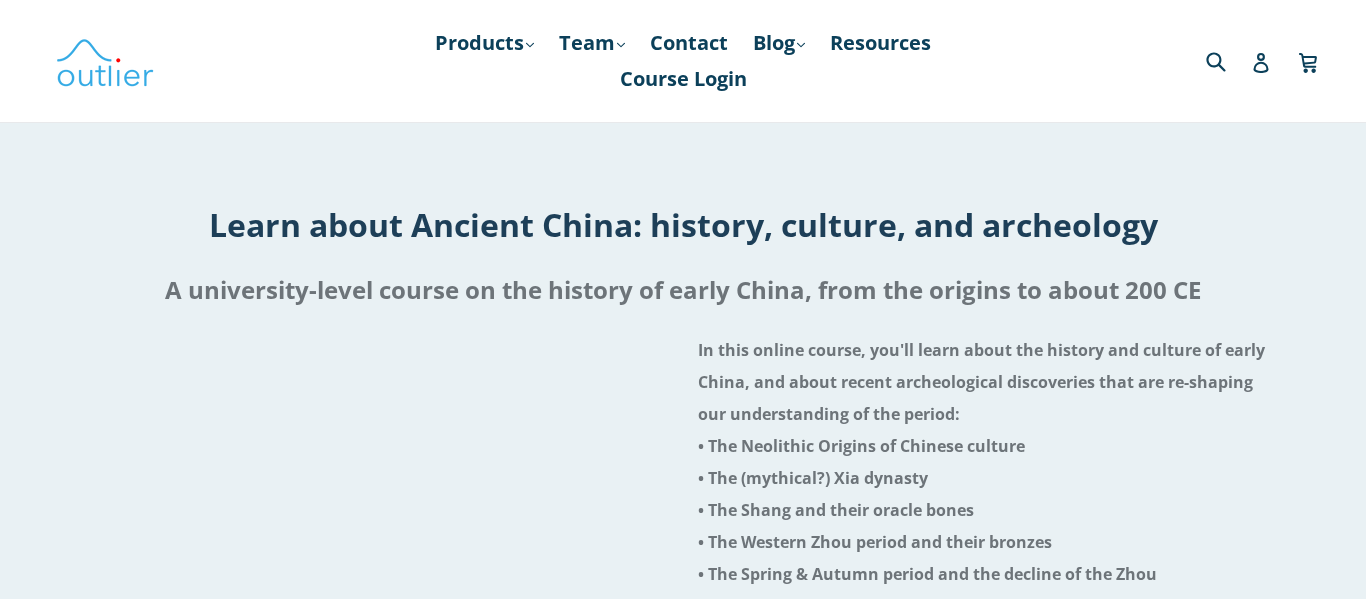 scroll, scrollTop: 160, scrollLeft: 0, axis: vertical 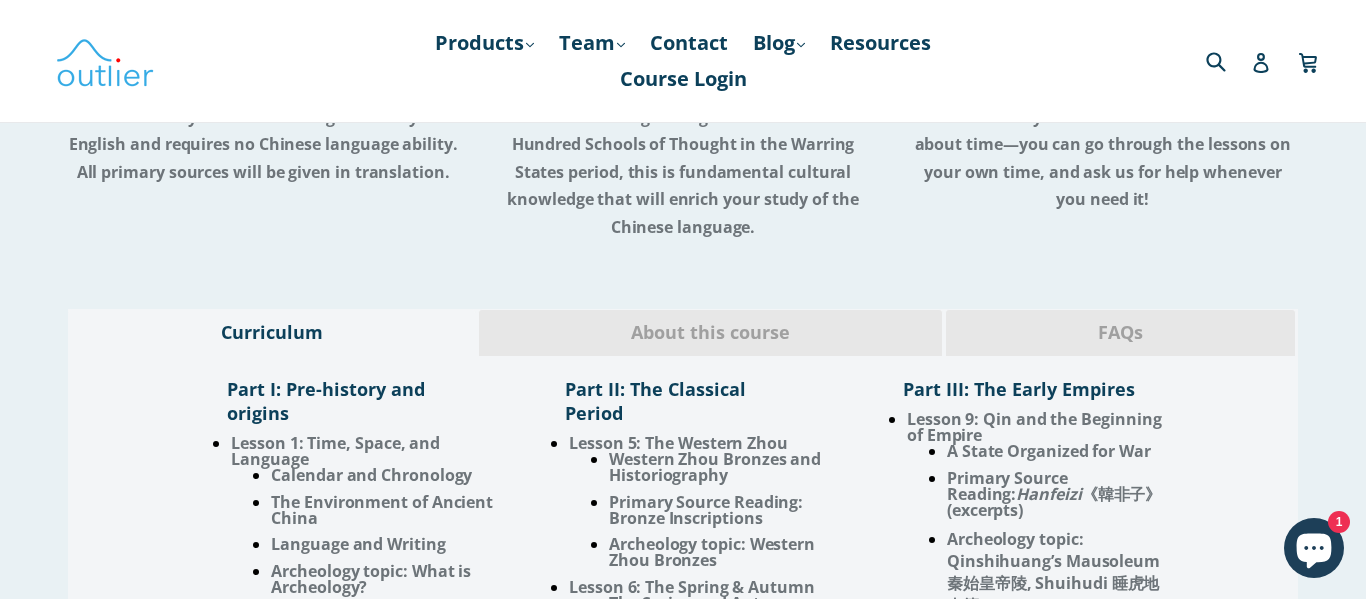 drag, startPoint x: 1365, startPoint y: 51, endPoint x: 1341, endPoint y: 326, distance: 276.0453 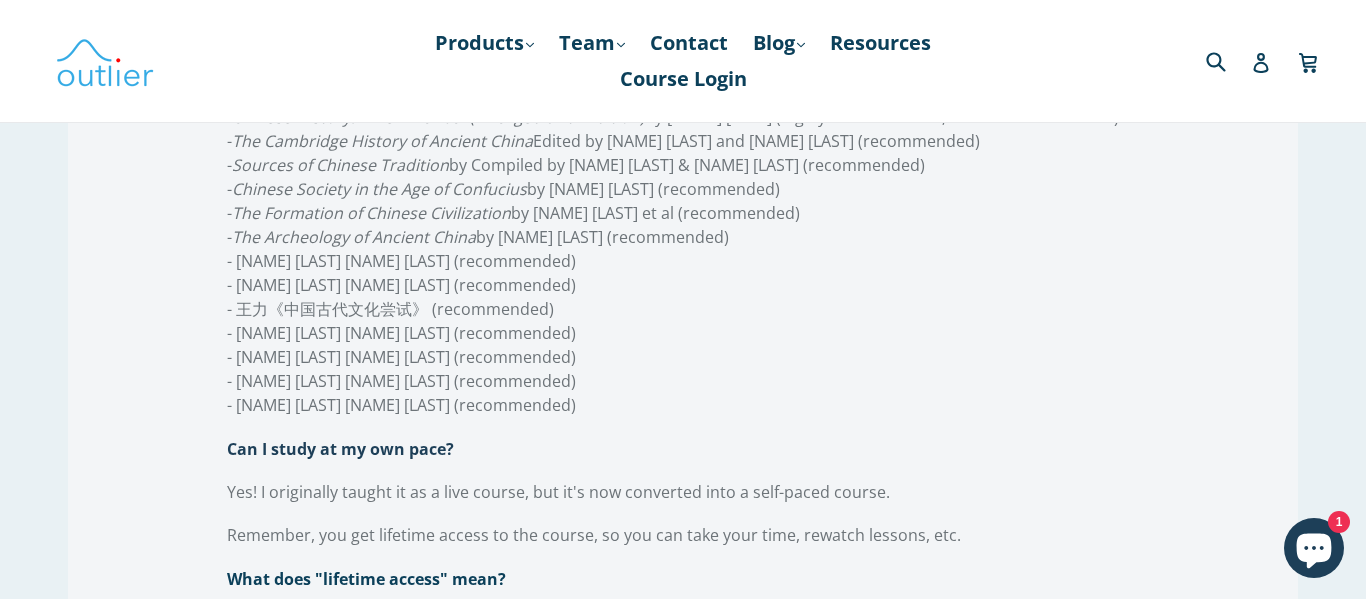 scroll, scrollTop: 2681, scrollLeft: 0, axis: vertical 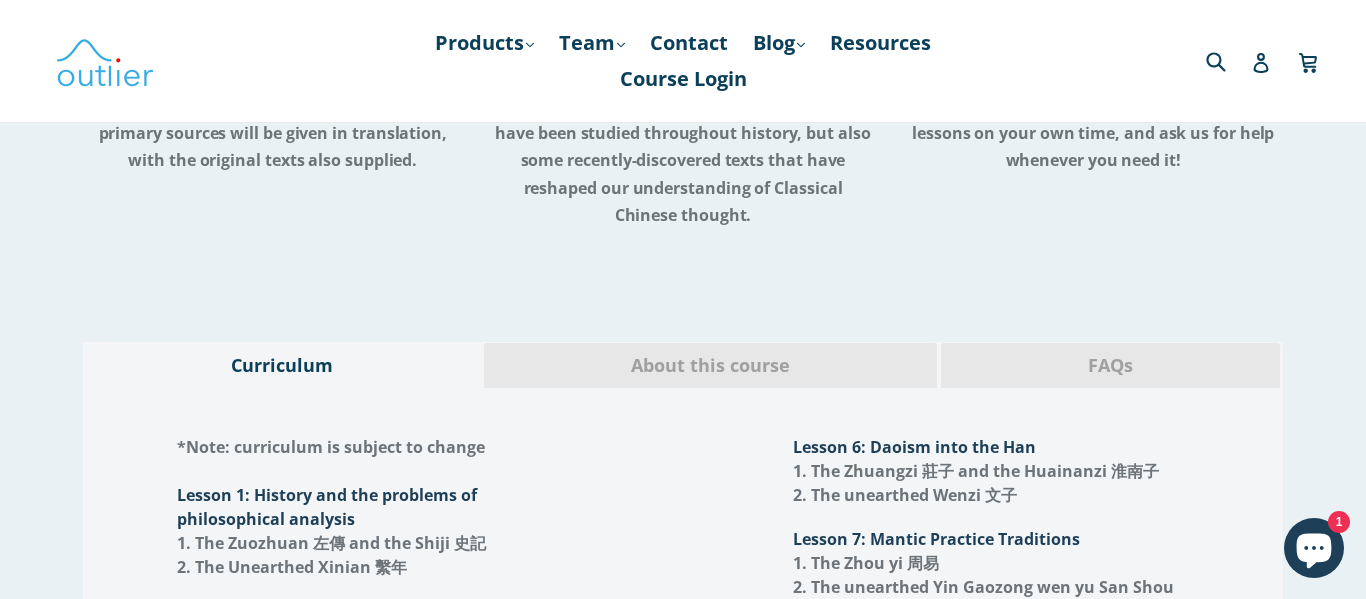 click on "About this course" at bounding box center (710, 366) 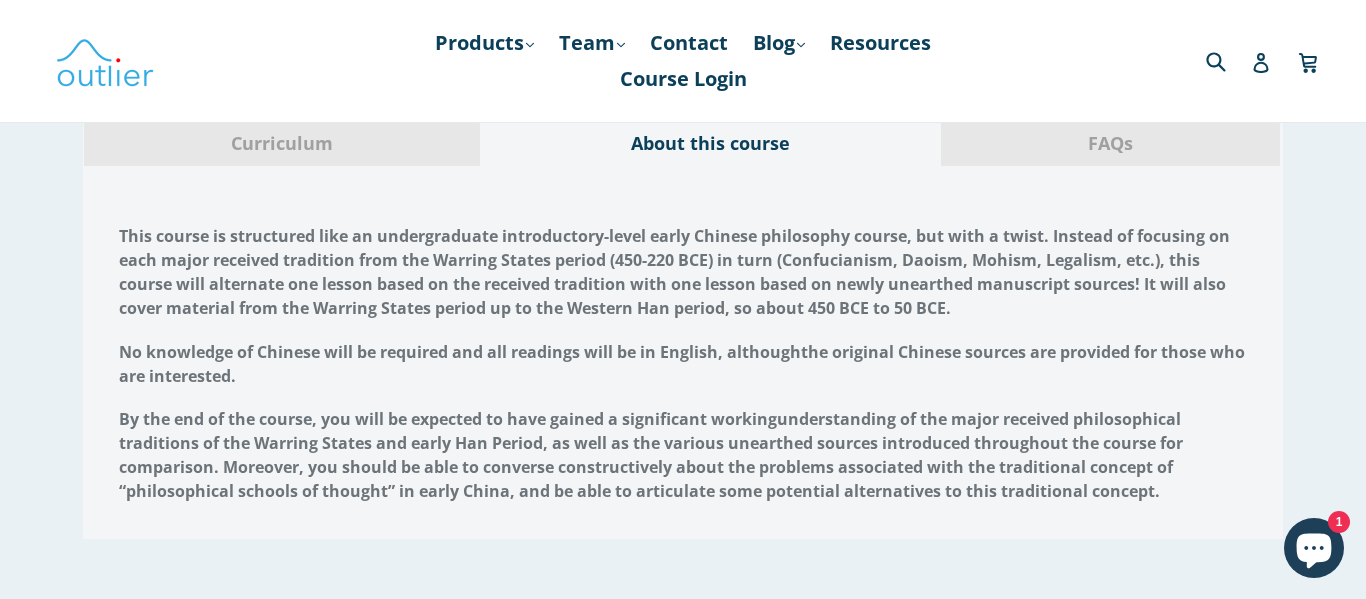 scroll, scrollTop: 2251, scrollLeft: 0, axis: vertical 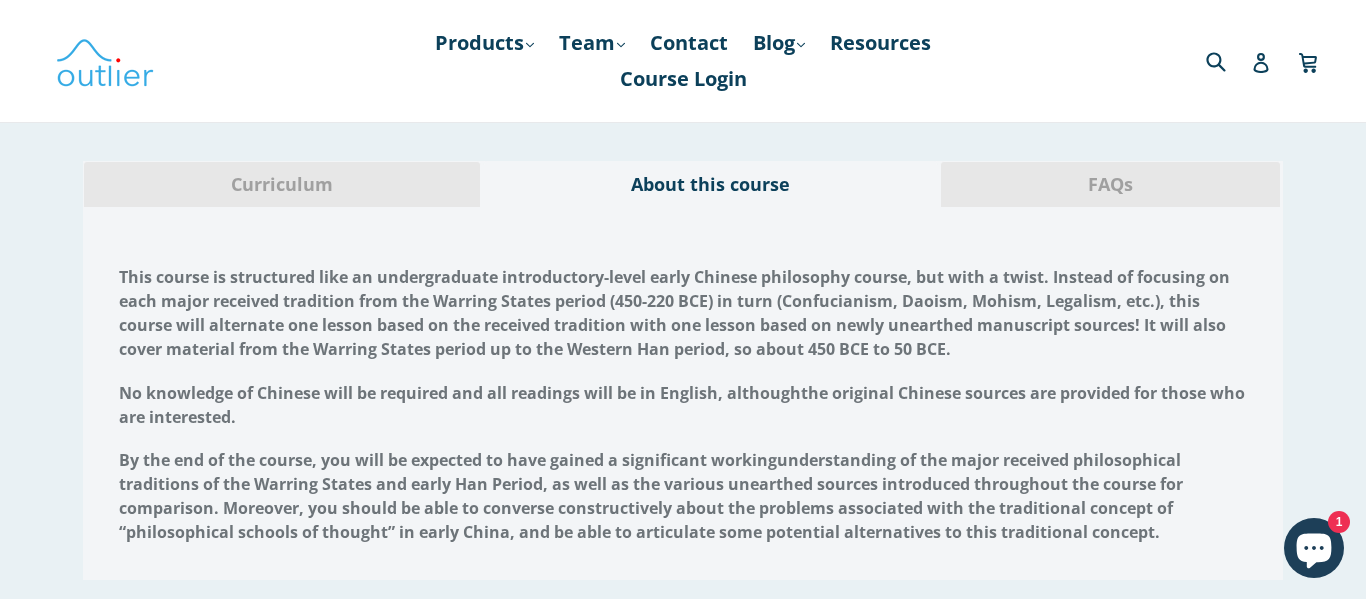 click on "FAQs" at bounding box center [1110, 185] 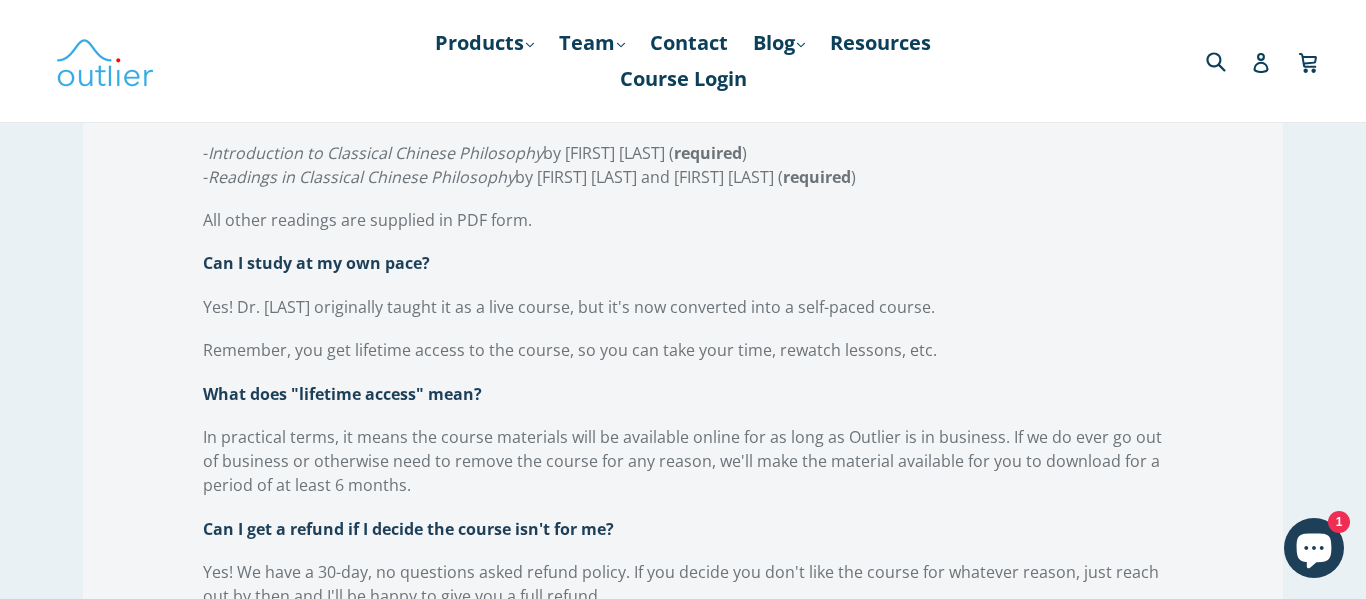 scroll, scrollTop: 2816, scrollLeft: 0, axis: vertical 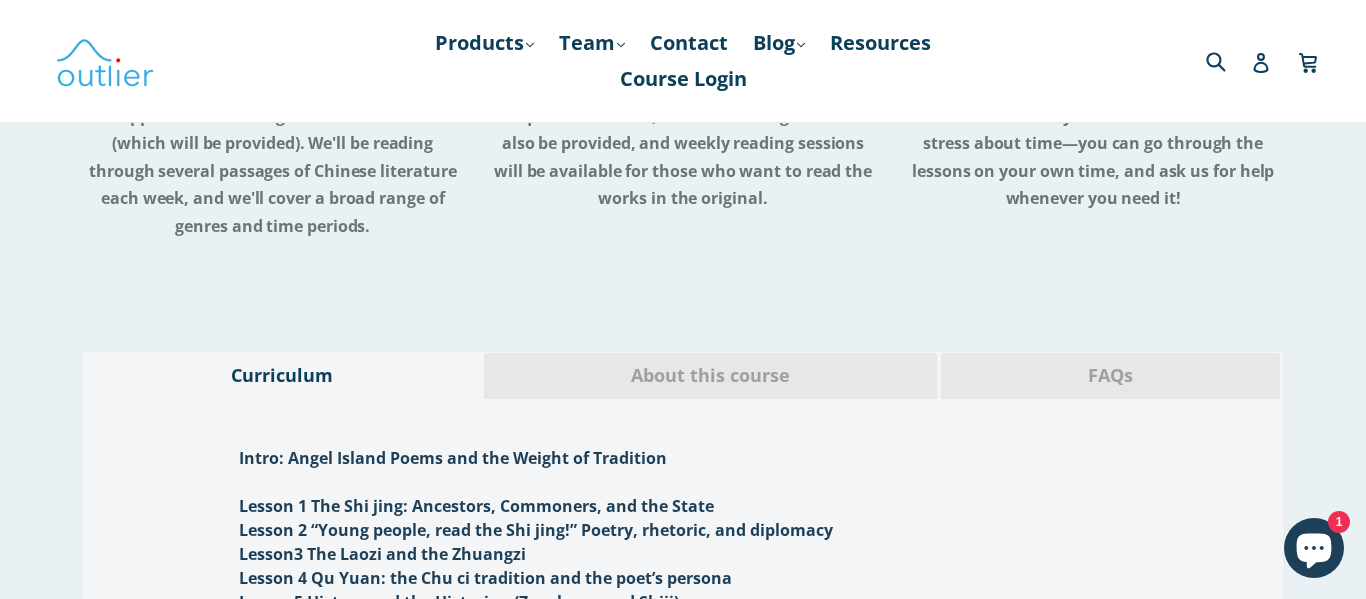 click on "FAQs" at bounding box center (1110, 376) 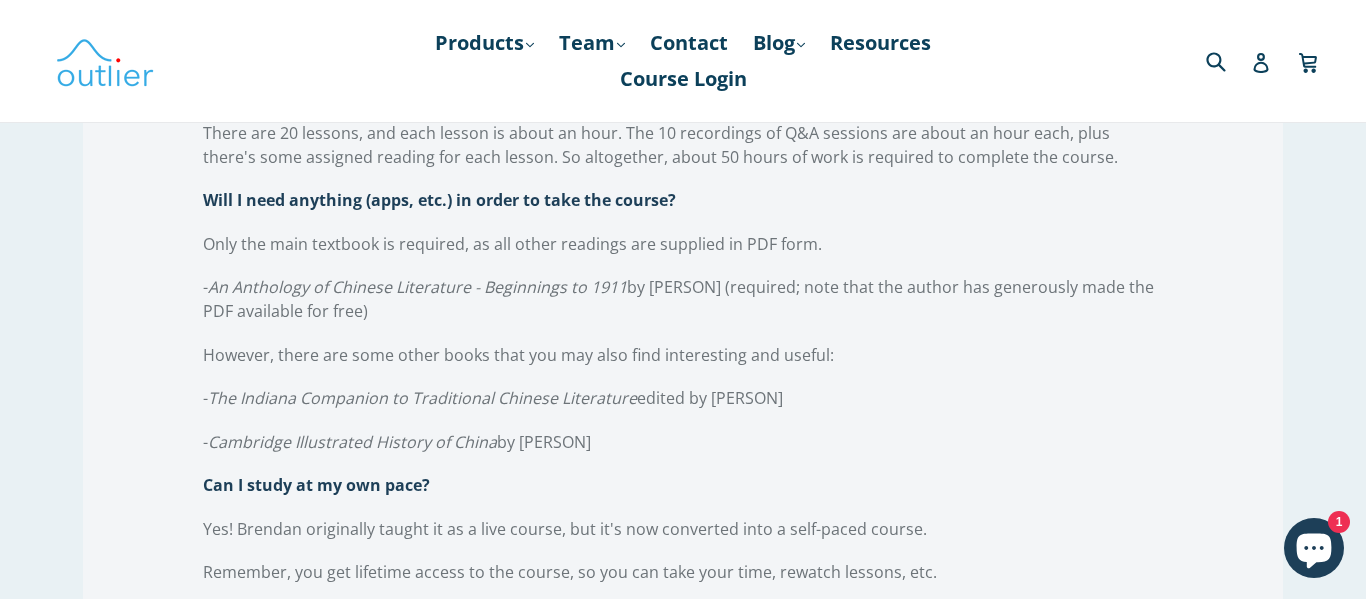 scroll, scrollTop: 2514, scrollLeft: 0, axis: vertical 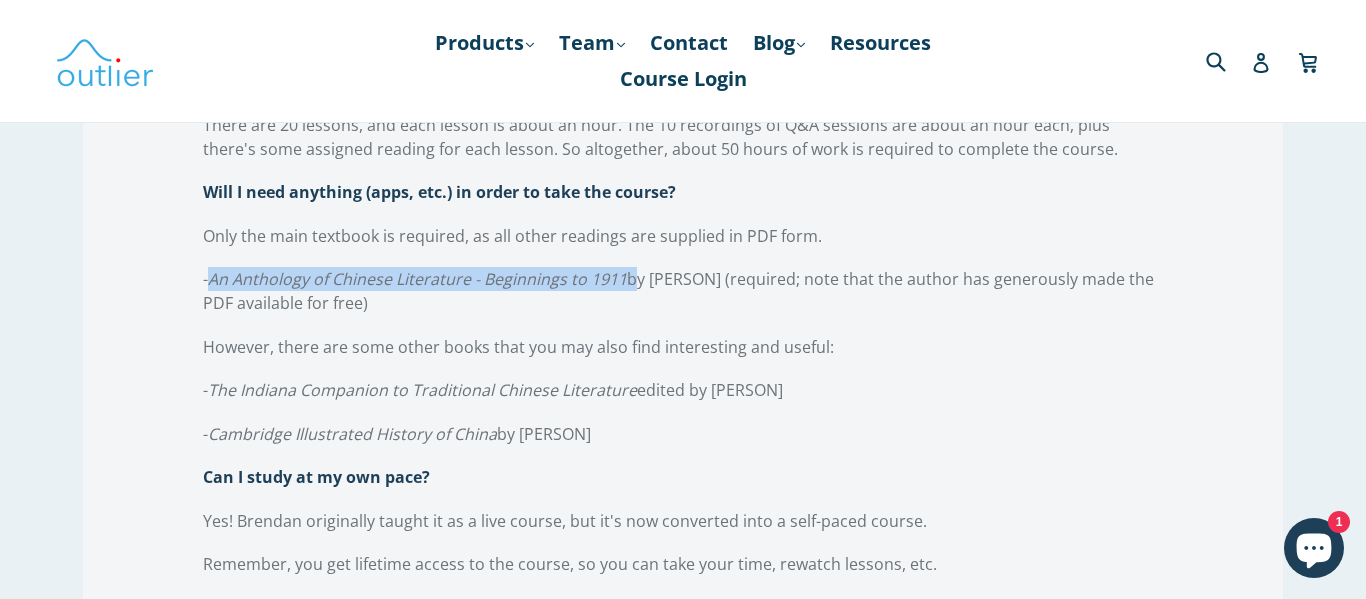 drag, startPoint x: 216, startPoint y: 280, endPoint x: 630, endPoint y: 280, distance: 414 